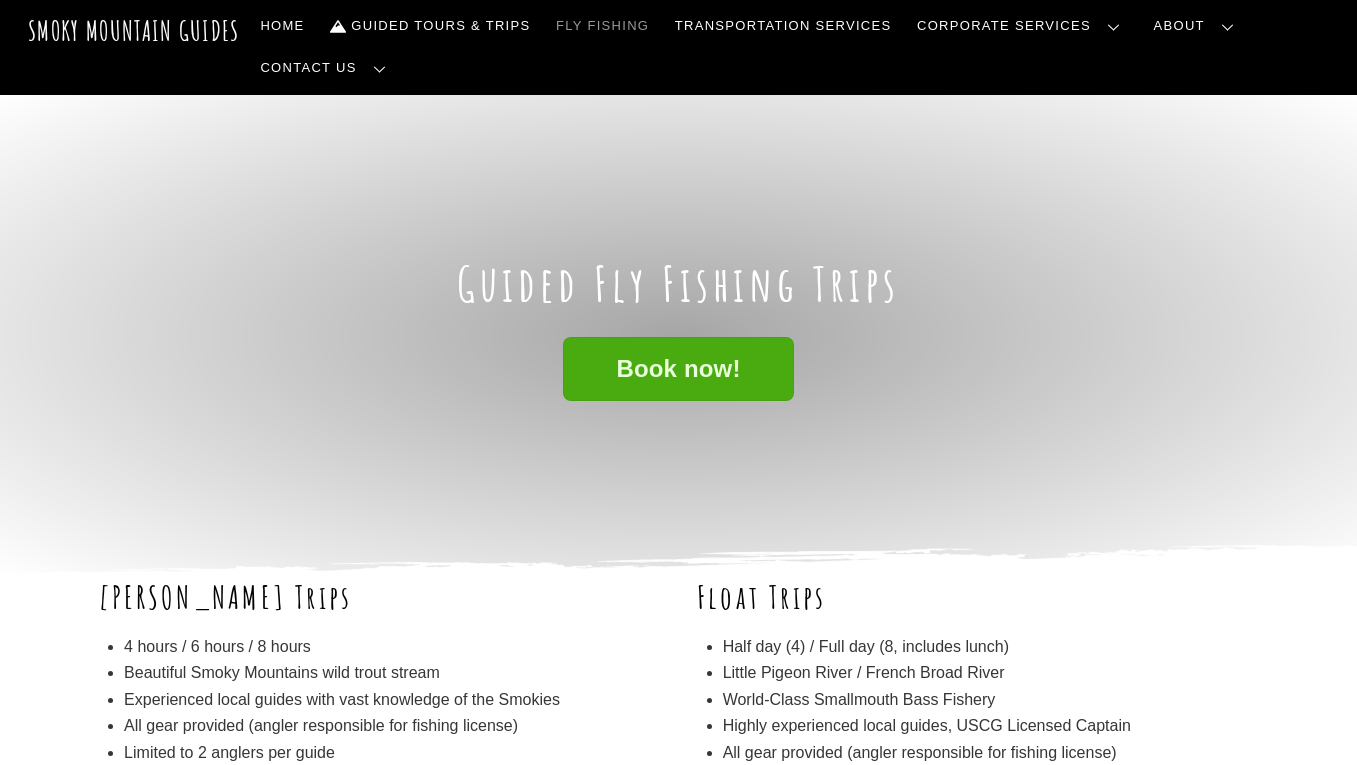 scroll, scrollTop: 203, scrollLeft: 0, axis: vertical 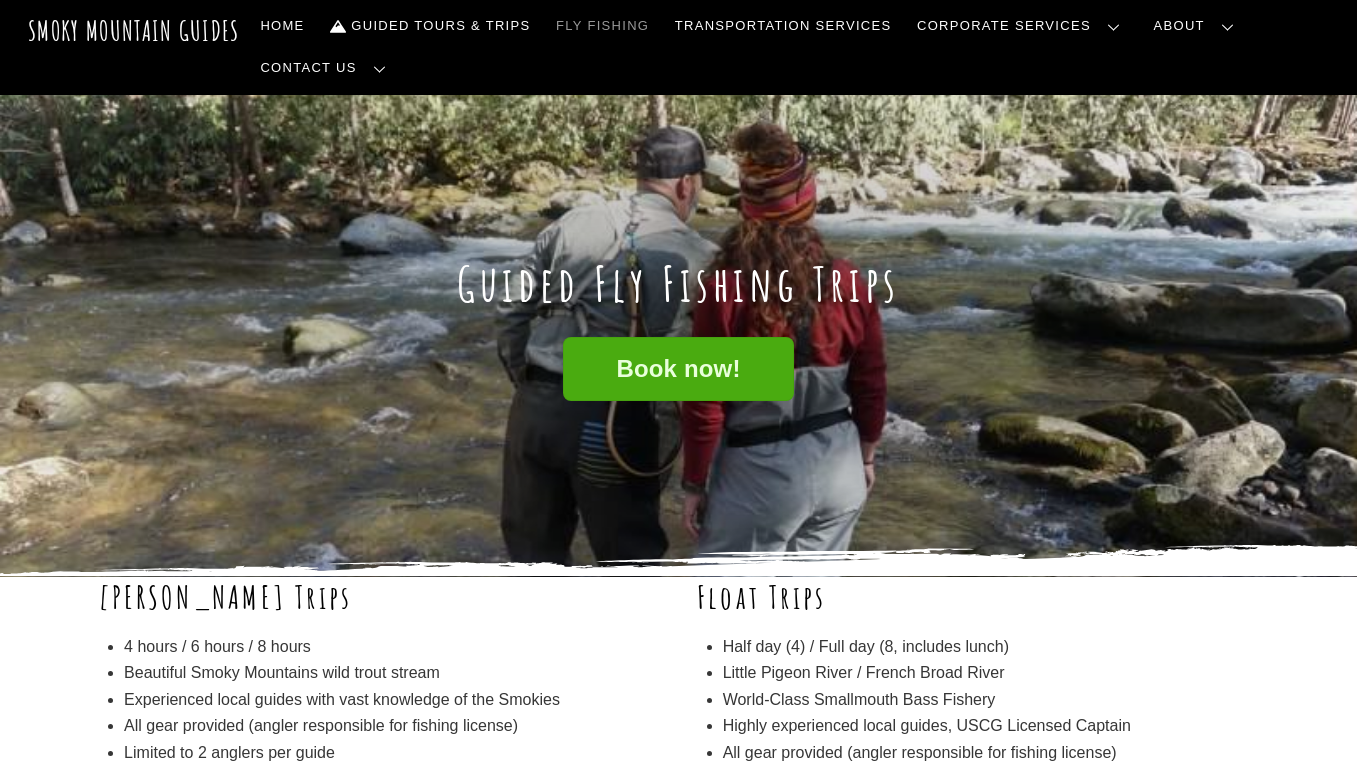 click on "Our Guides" at bounding box center (0, 0) 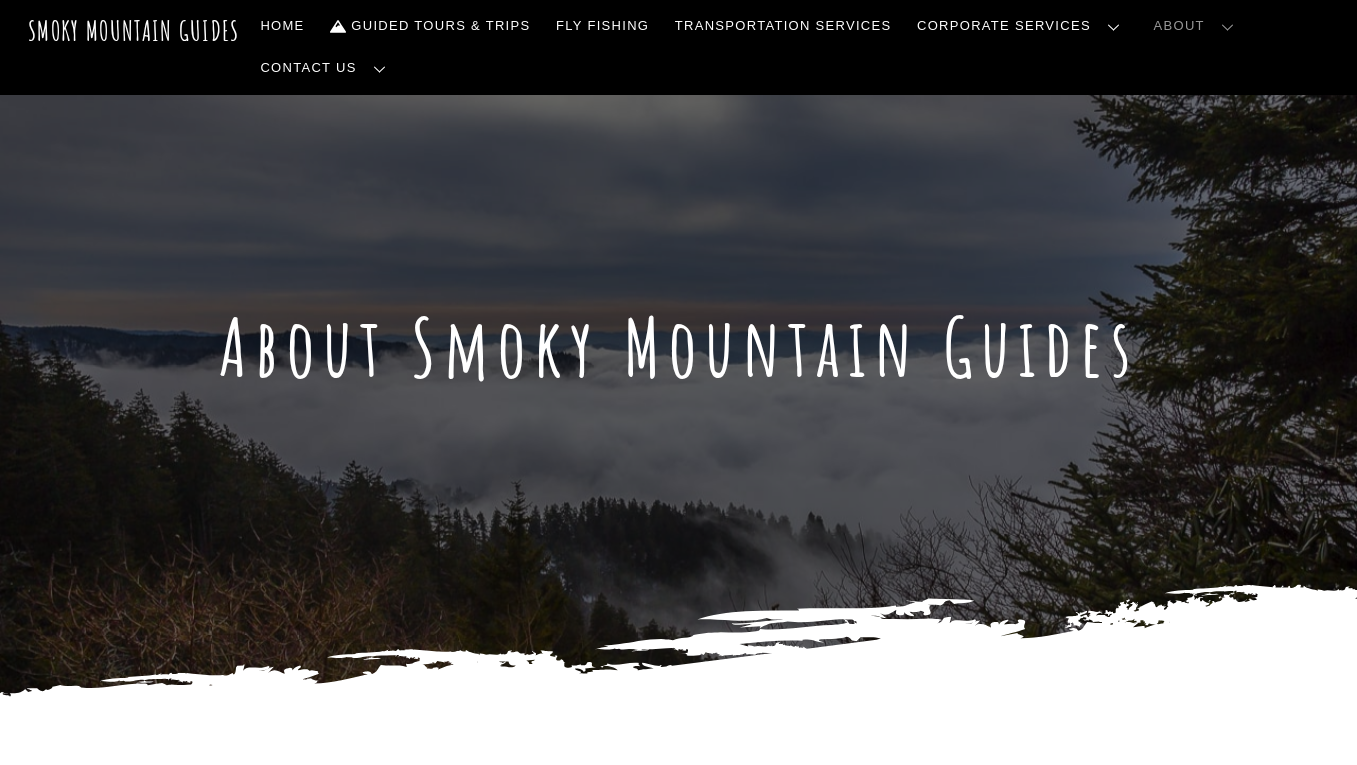 scroll, scrollTop: 0, scrollLeft: 0, axis: both 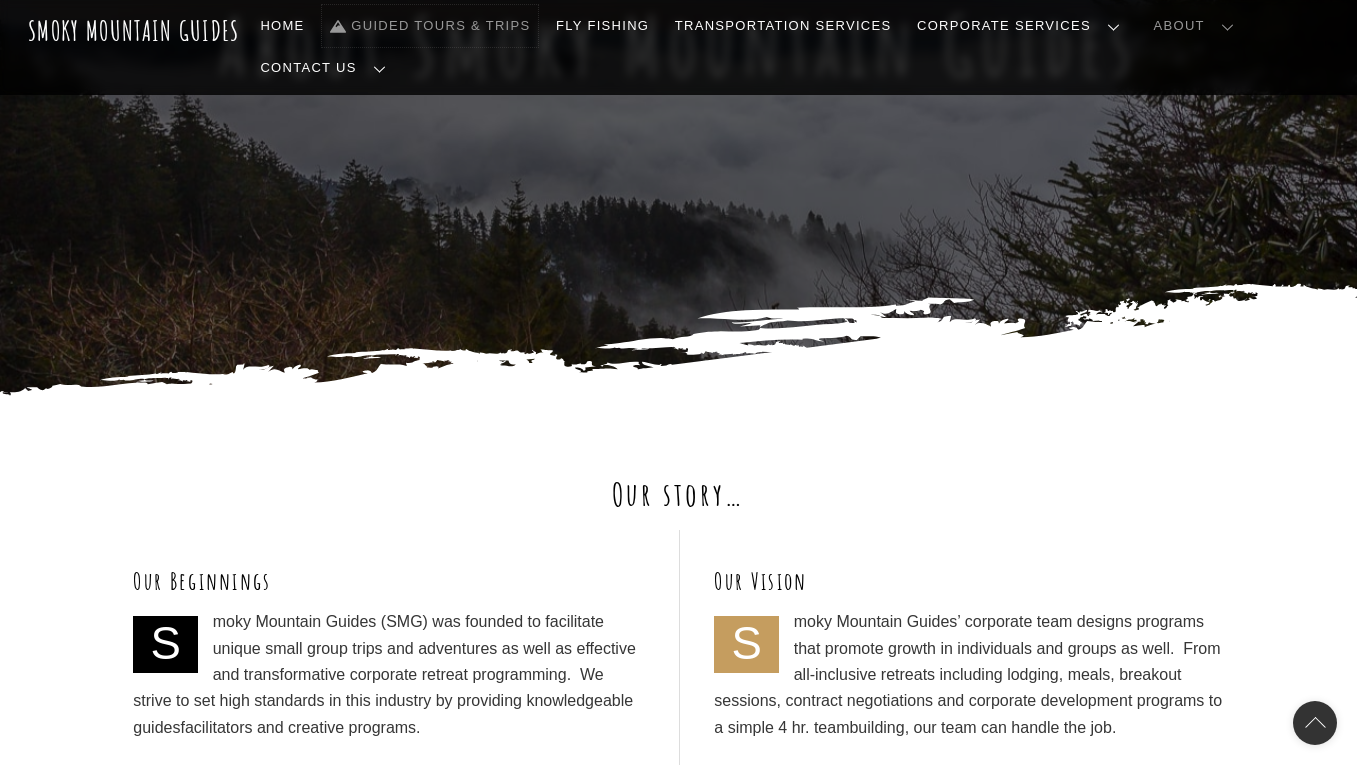 click on "Guided Tours & Trips" at bounding box center (430, 26) 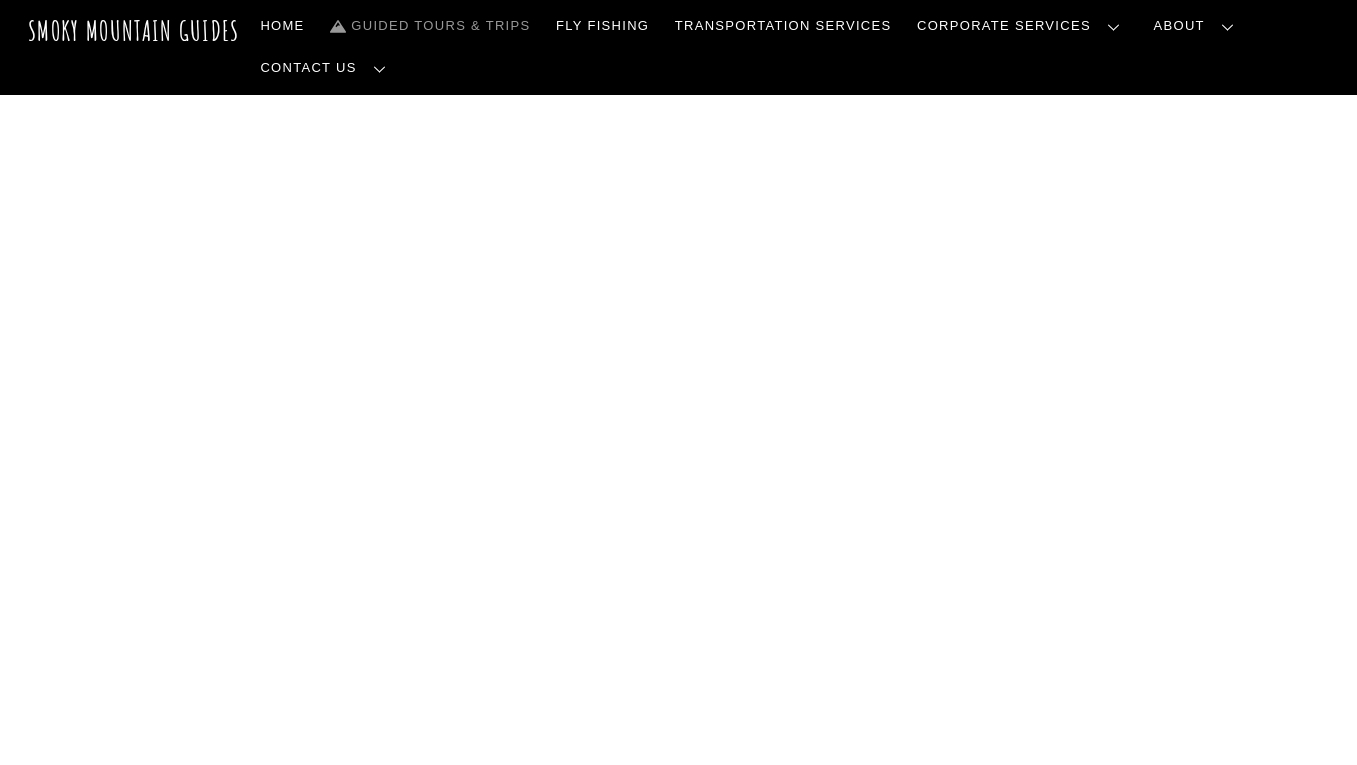 scroll, scrollTop: 0, scrollLeft: 0, axis: both 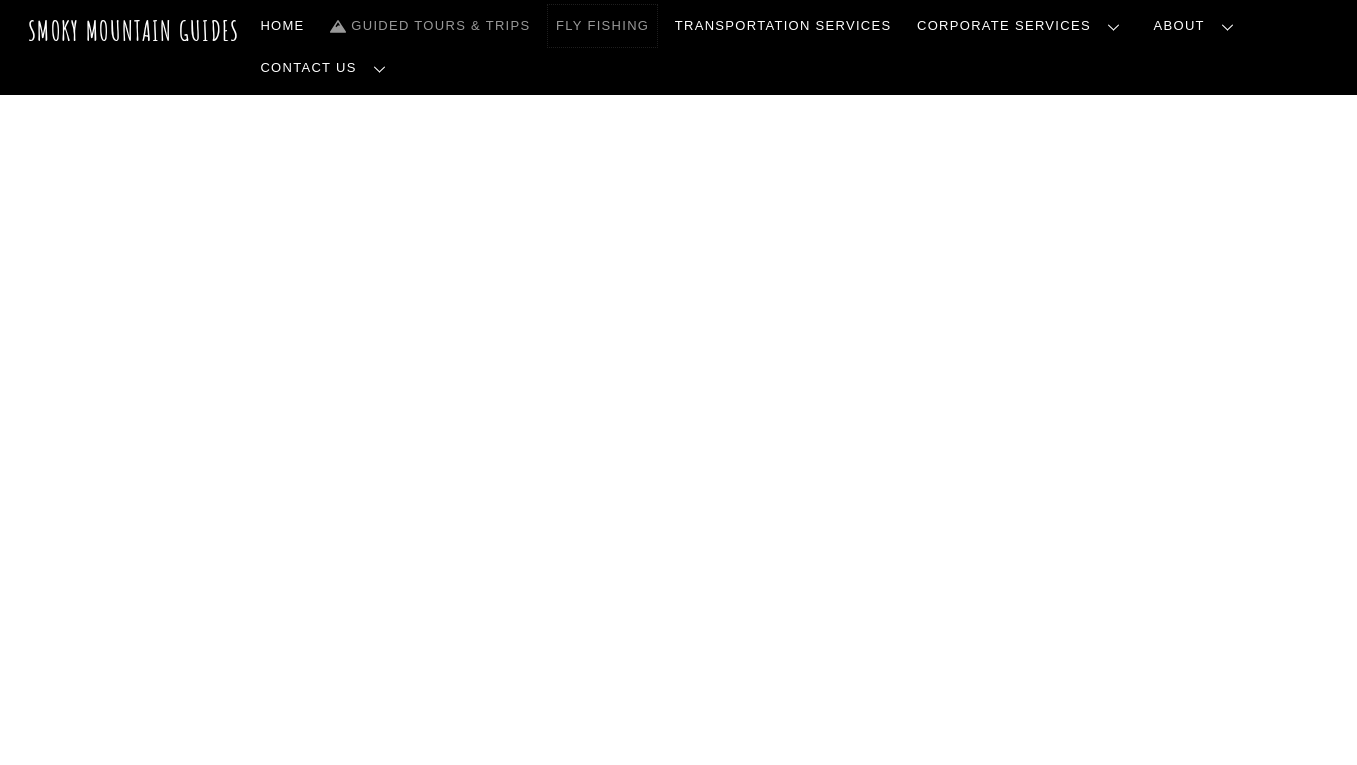 click on "Fly Fishing" at bounding box center (602, 26) 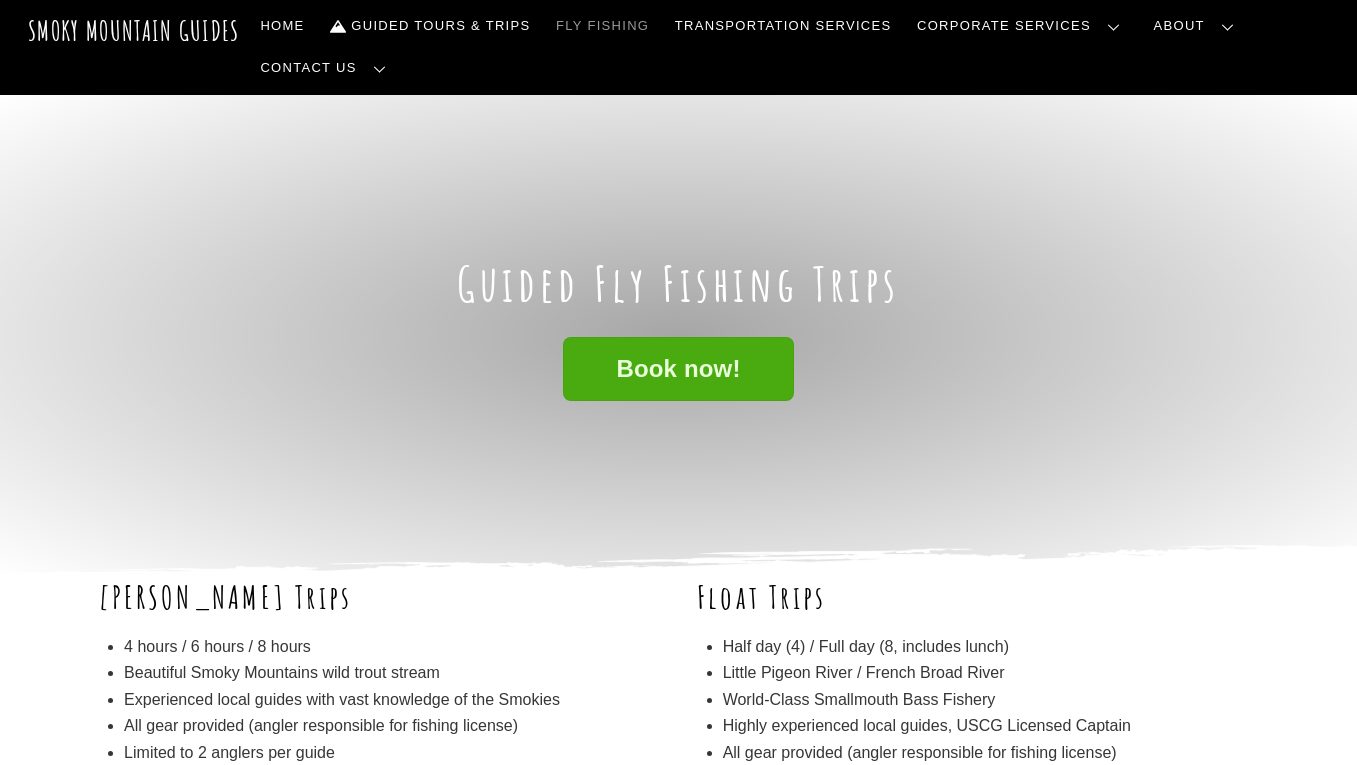 scroll, scrollTop: 0, scrollLeft: 0, axis: both 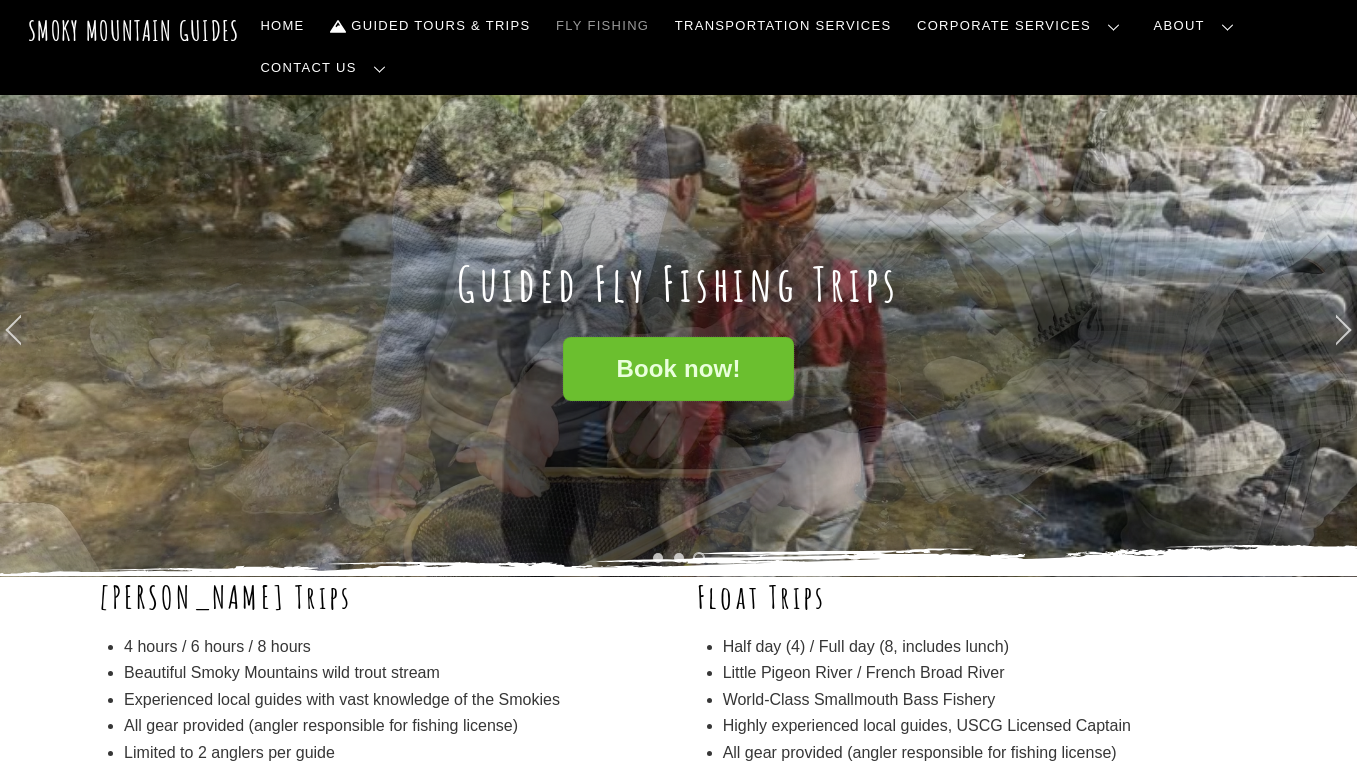 click on "Book now!" at bounding box center [678, 369] 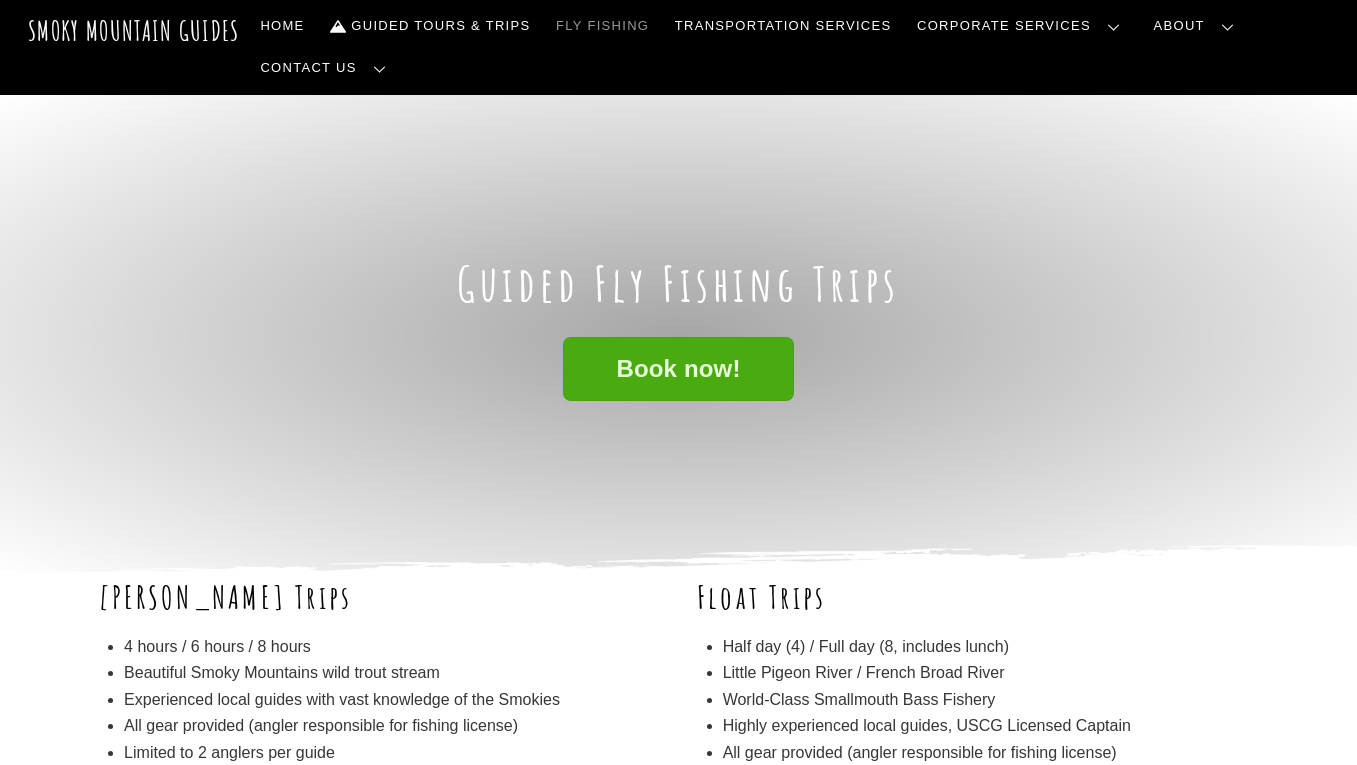 scroll, scrollTop: 0, scrollLeft: 0, axis: both 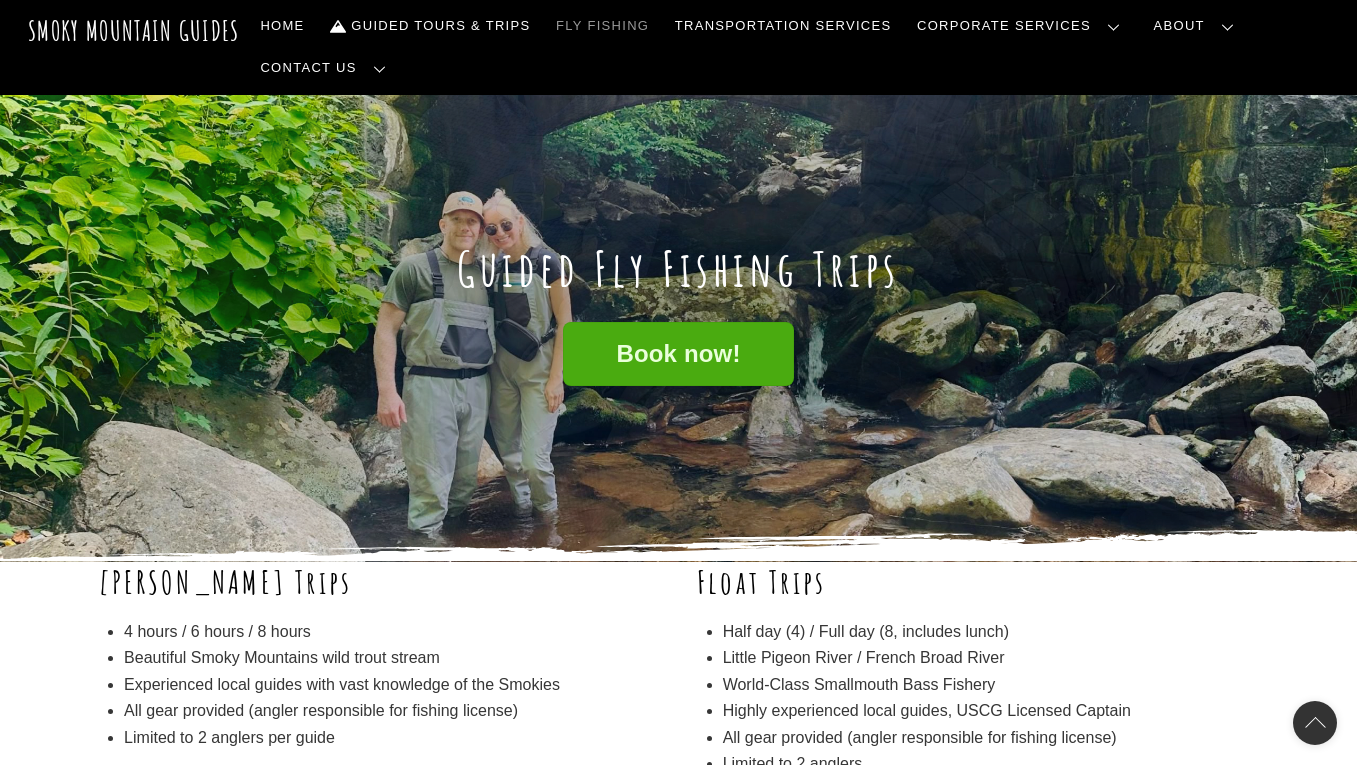 click on "Our Guides" at bounding box center (0, 0) 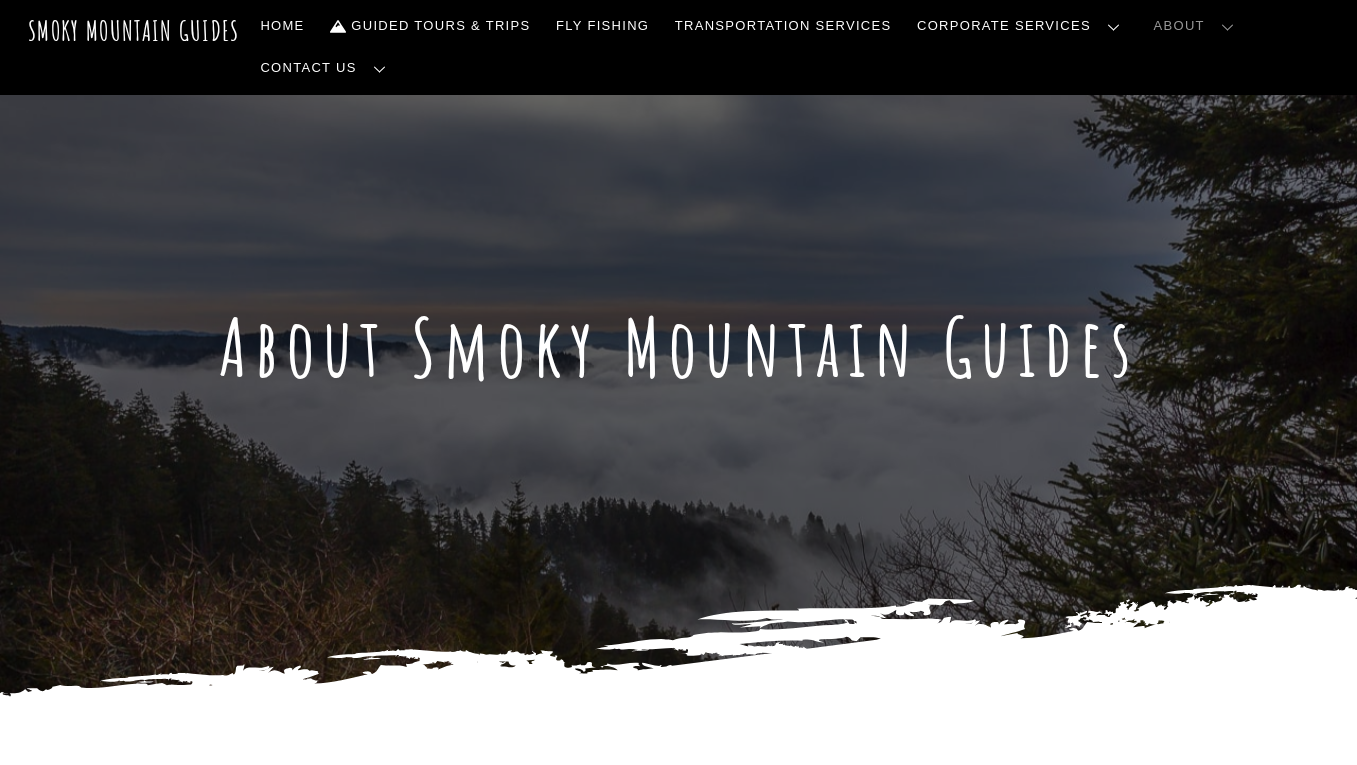 scroll, scrollTop: 0, scrollLeft: 0, axis: both 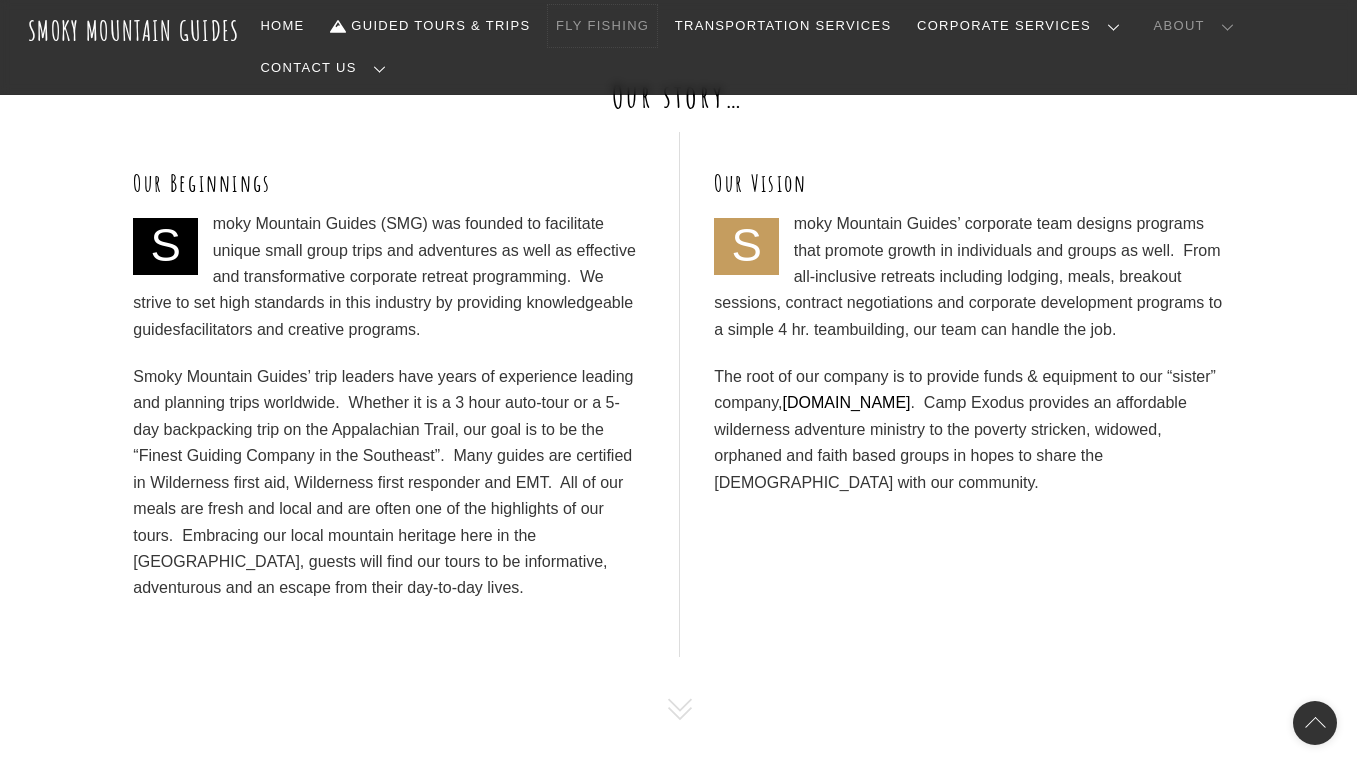 click on "Fly Fishing" at bounding box center (602, 26) 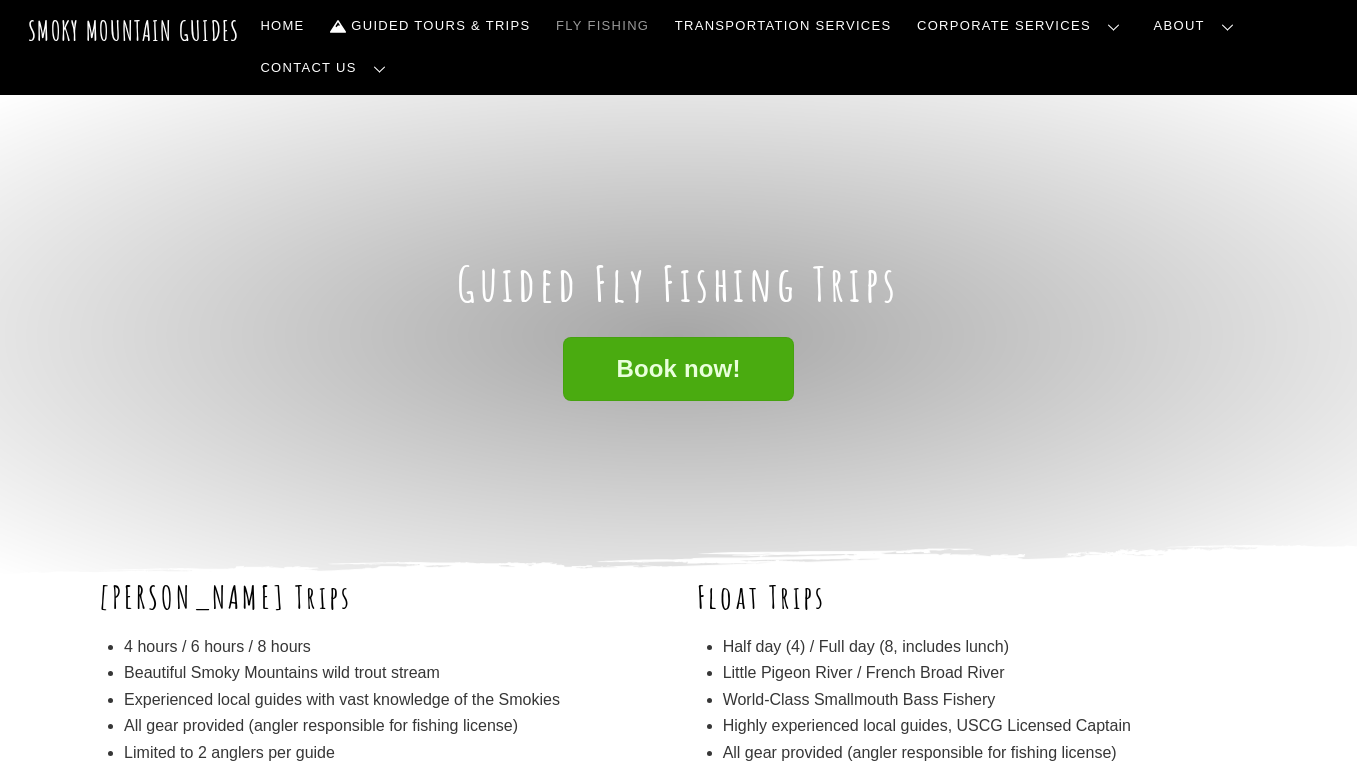 scroll, scrollTop: 0, scrollLeft: 0, axis: both 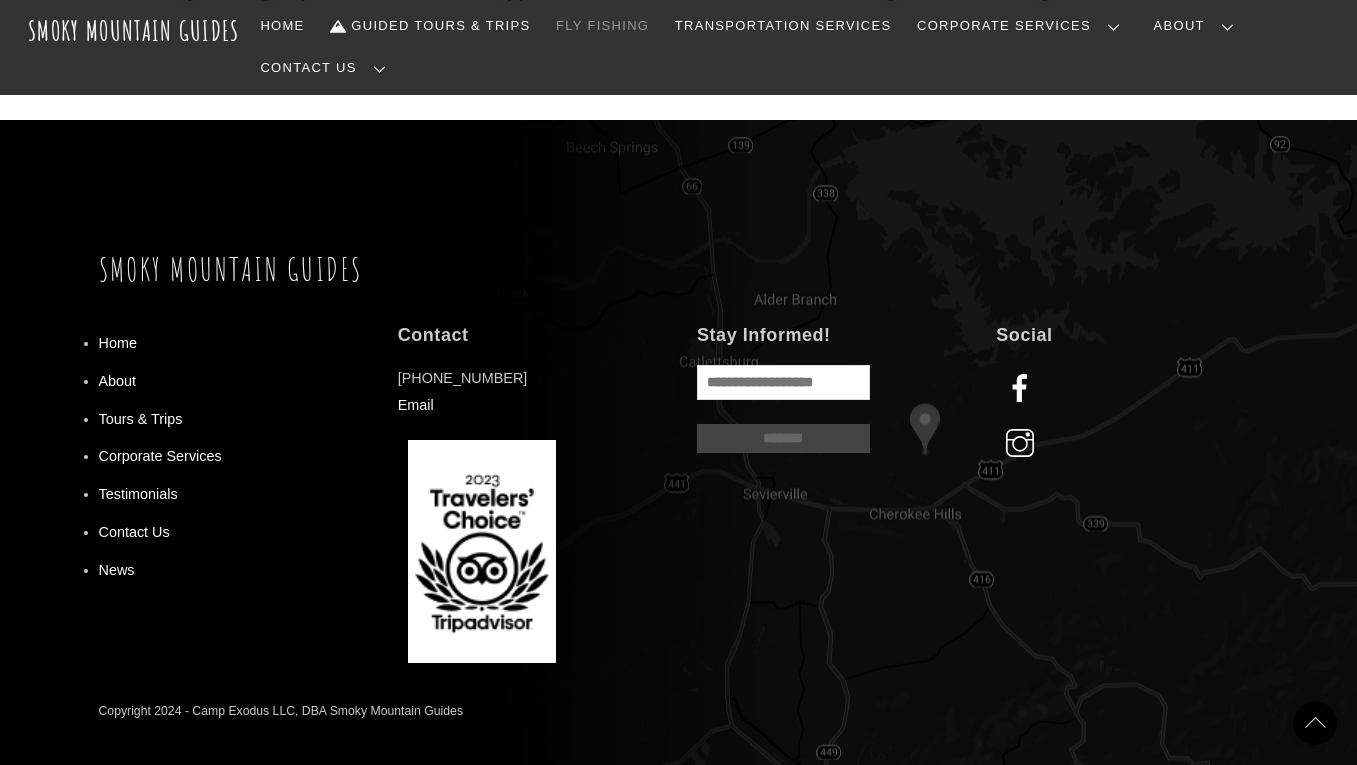 click on "Our Guides" at bounding box center [0, 0] 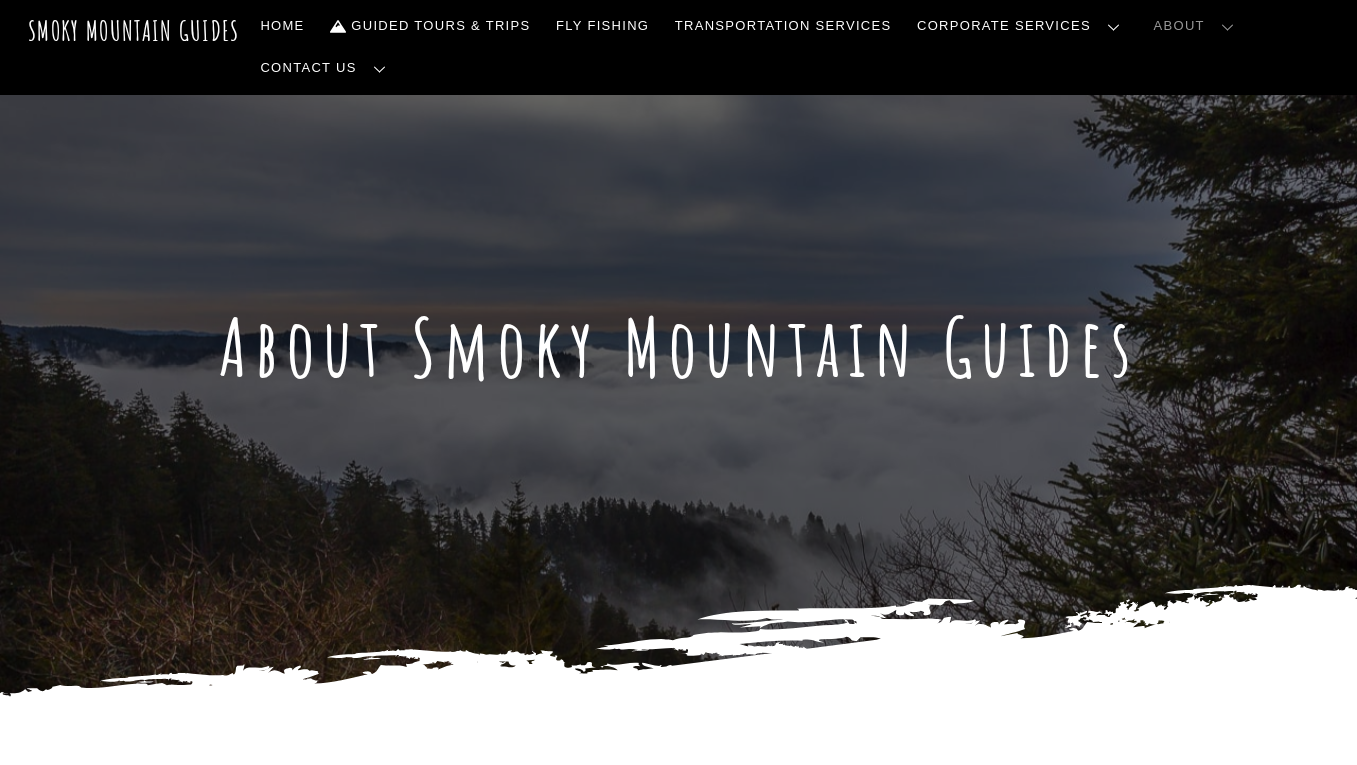 scroll, scrollTop: 0, scrollLeft: 0, axis: both 